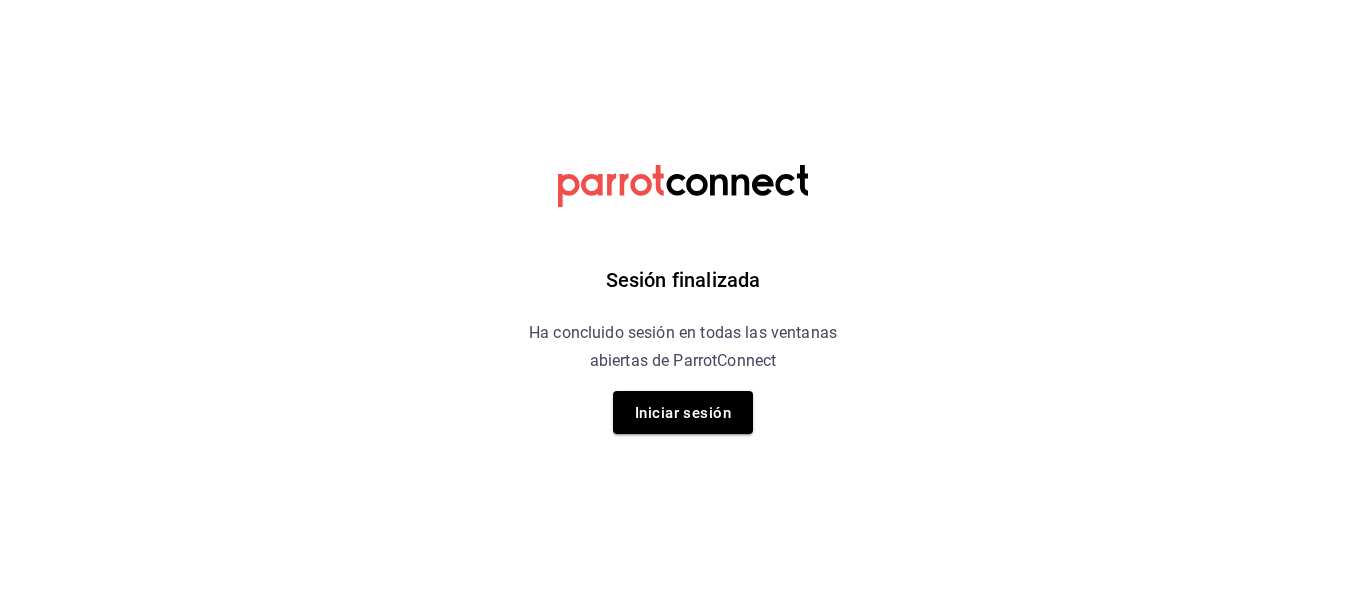 scroll, scrollTop: 0, scrollLeft: 0, axis: both 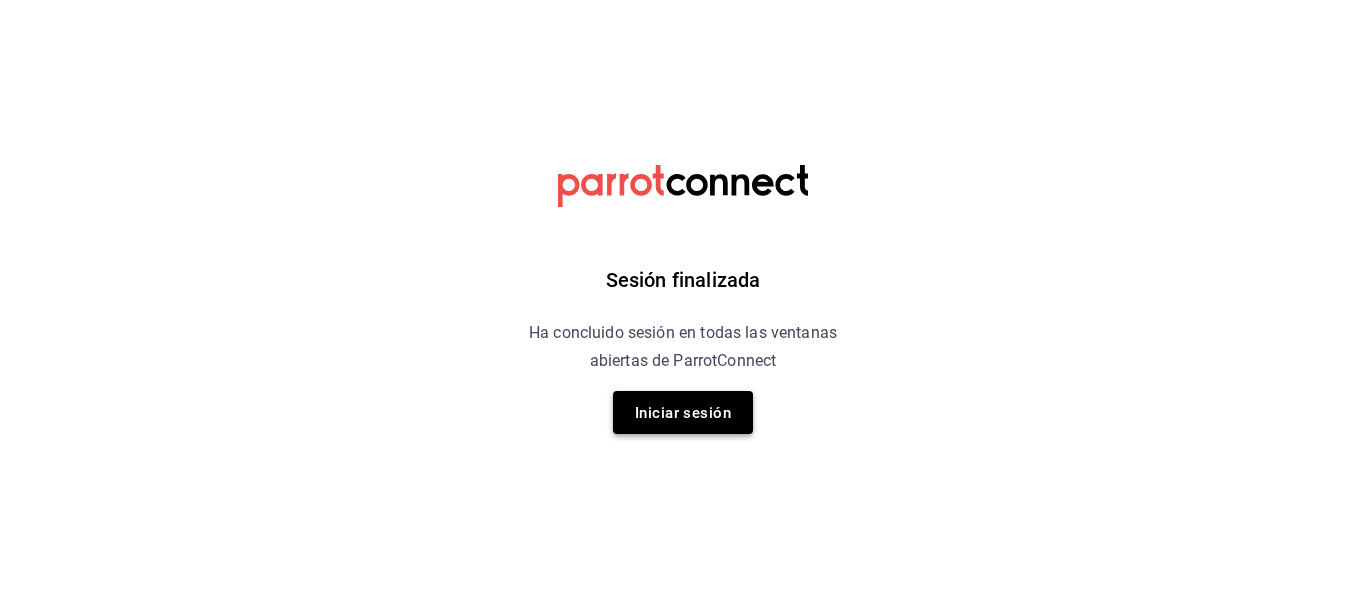 click on "Iniciar sesión" at bounding box center (683, 413) 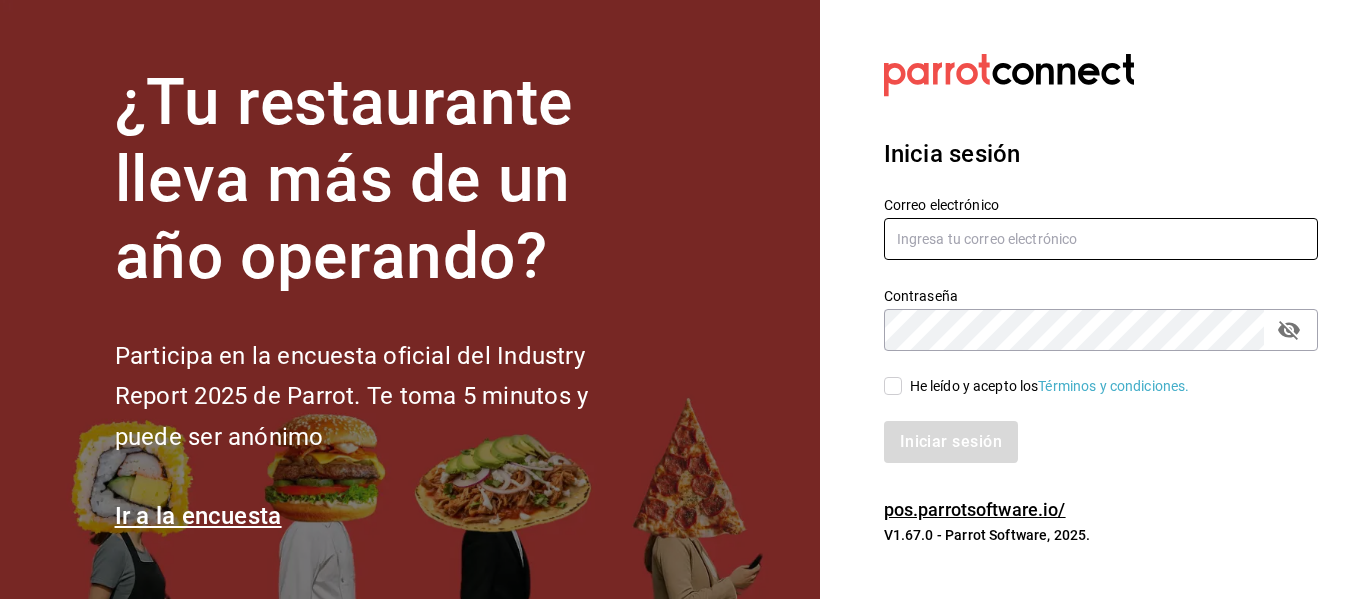 type on "[USERNAME]@[example.com]" 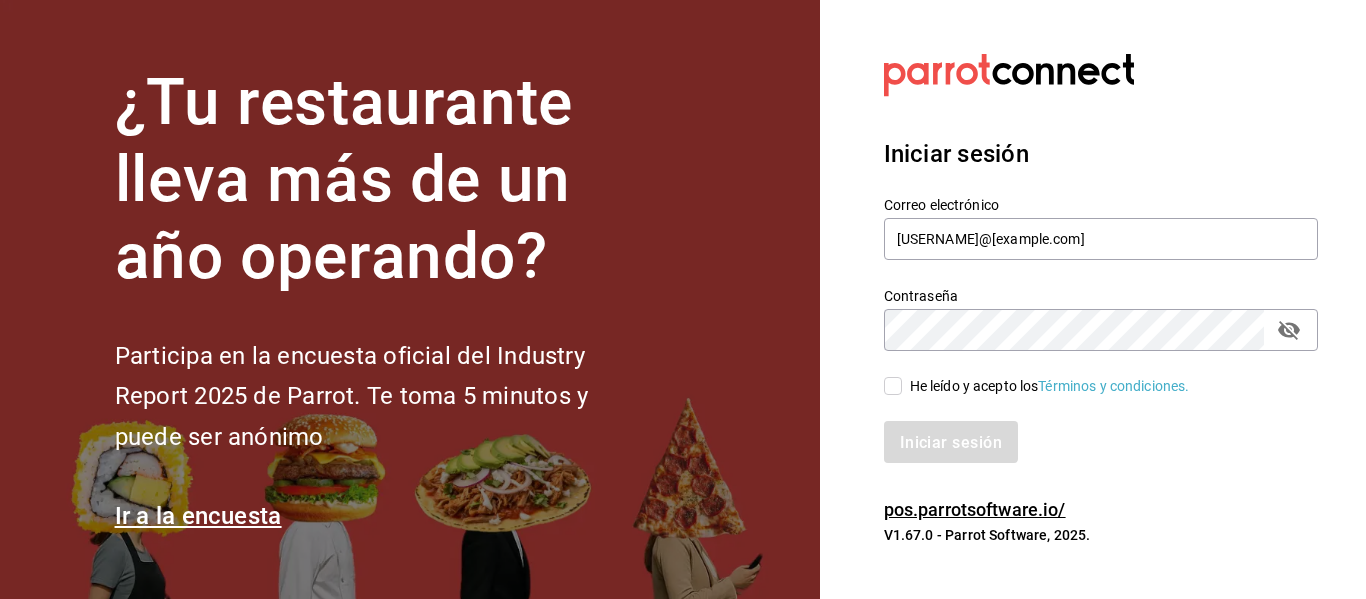 click on "He leído y acepto los  Términos y condiciones." at bounding box center [893, 386] 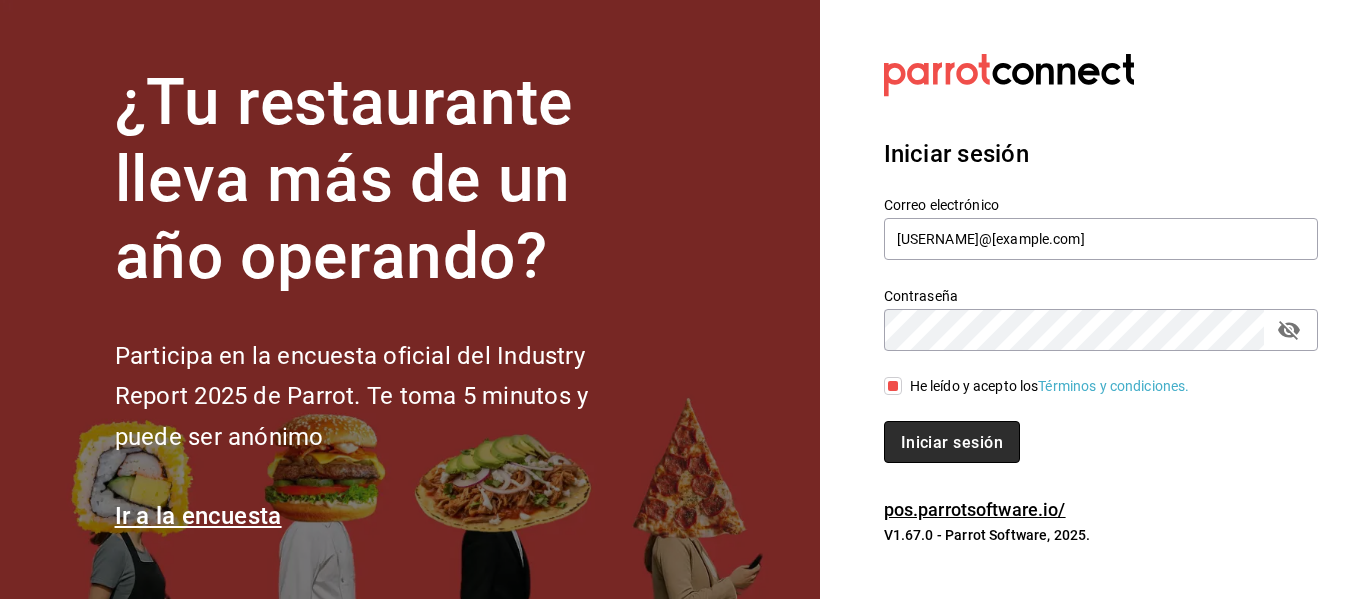 click on "Iniciar sesión" at bounding box center [952, 441] 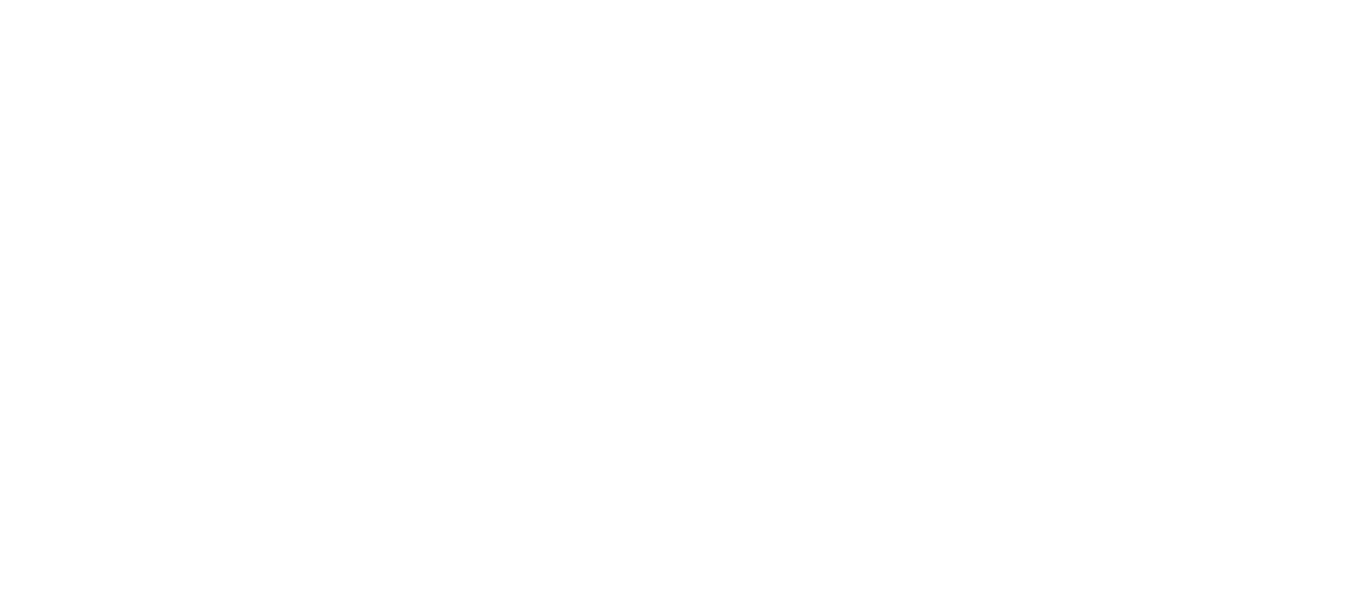 scroll, scrollTop: 0, scrollLeft: 0, axis: both 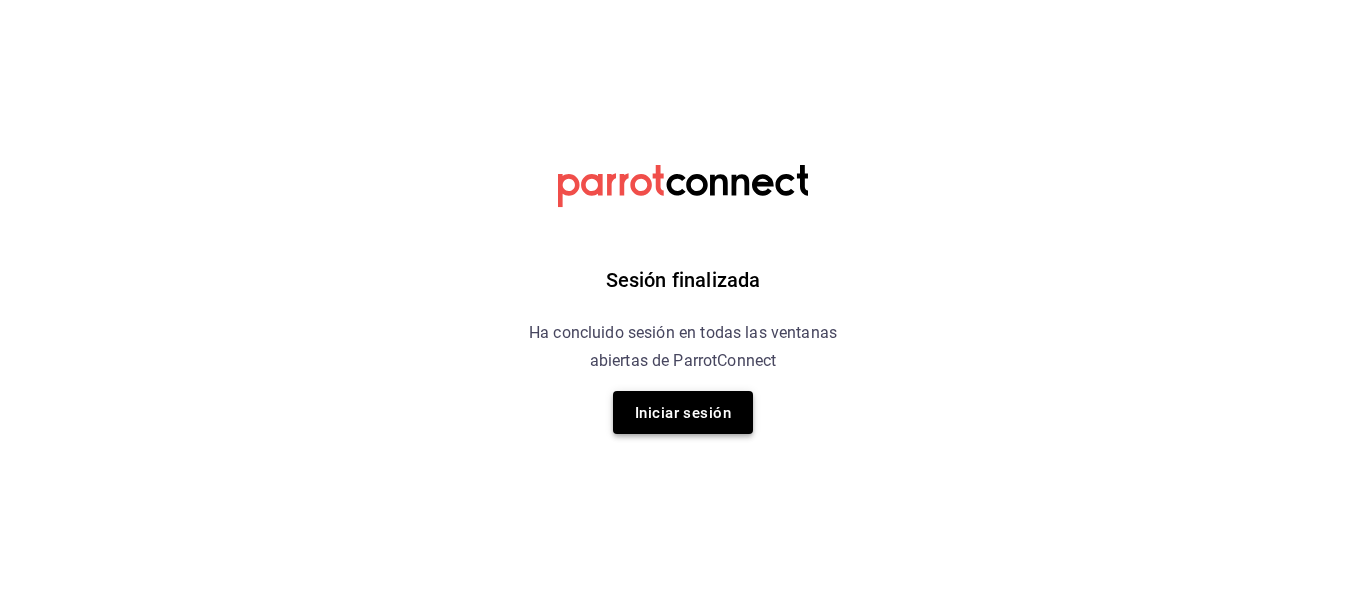 click on "Iniciar sesión" at bounding box center (683, 413) 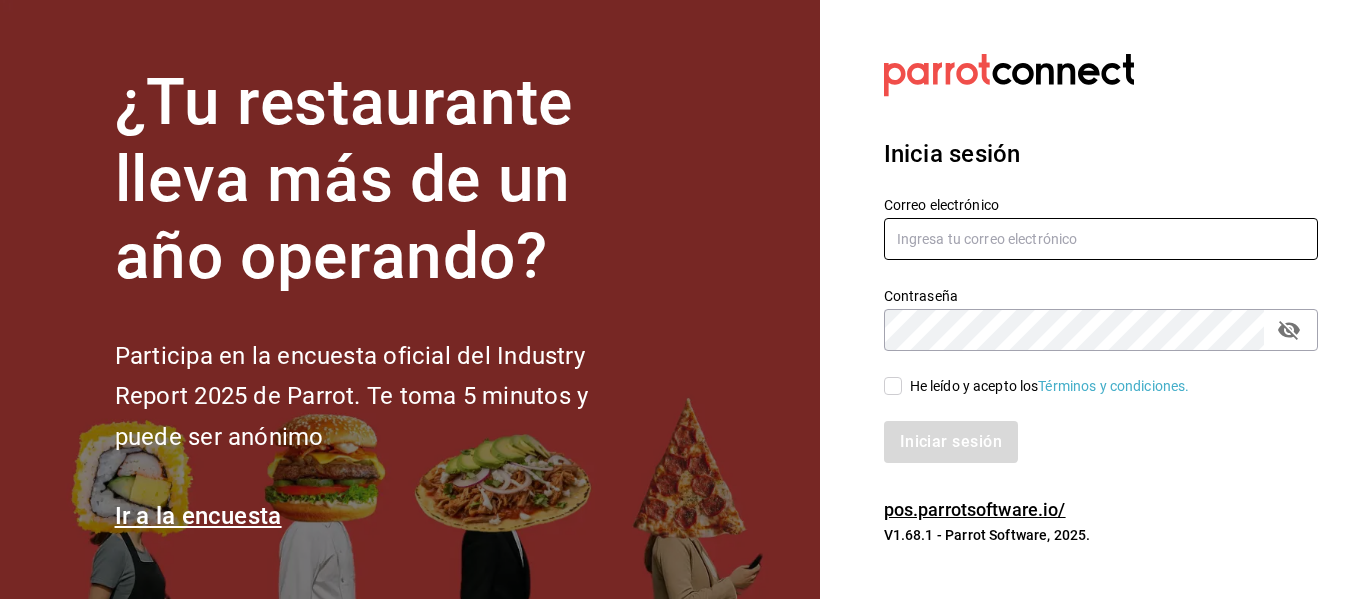 type on "[EMAIL]" 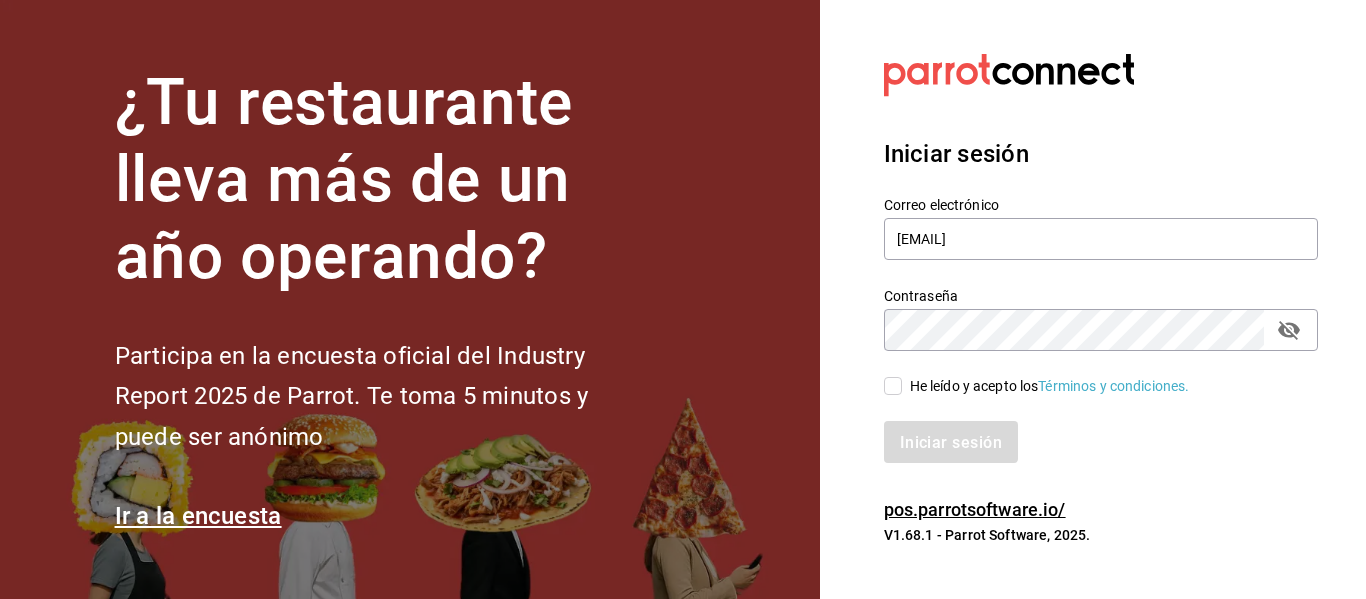 click on "He leído y acepto los  Términos y condiciones." at bounding box center (893, 386) 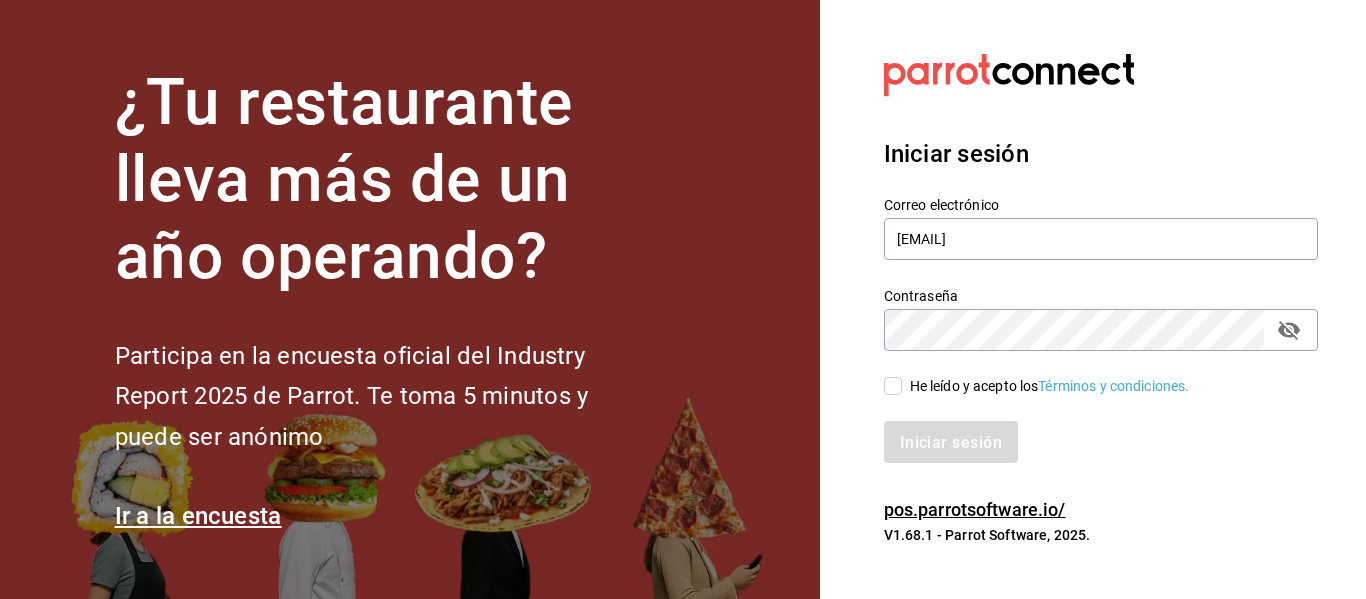 checkbox on "true" 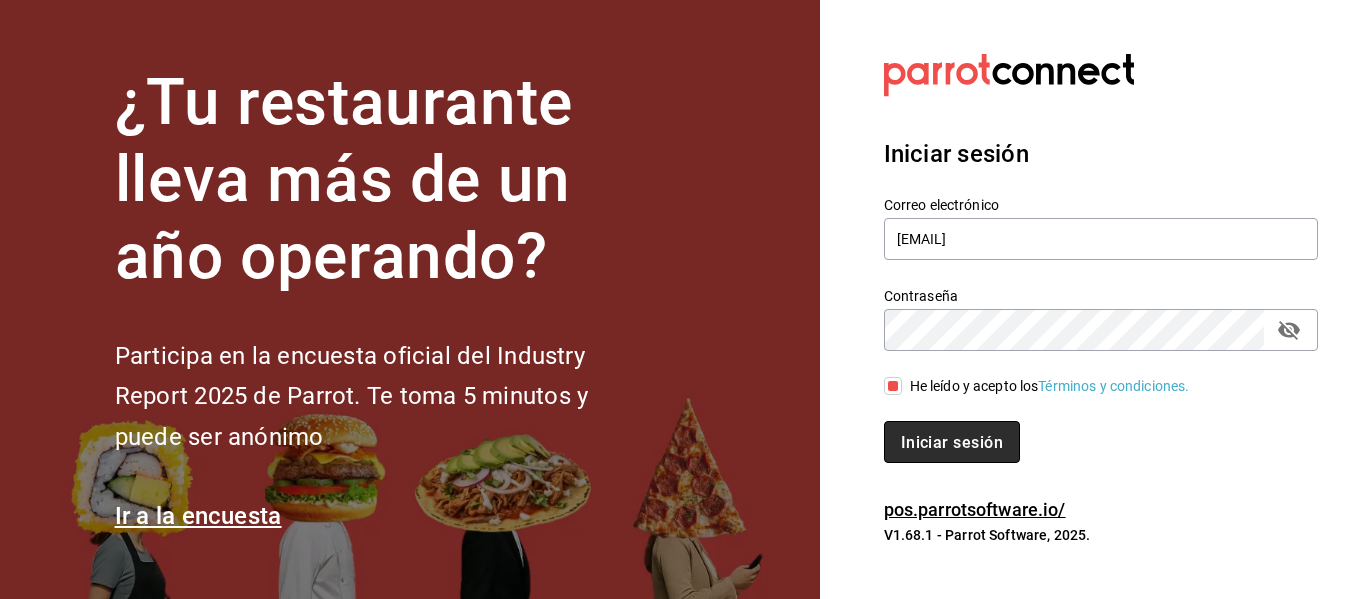click on "Iniciar sesión" at bounding box center [952, 441] 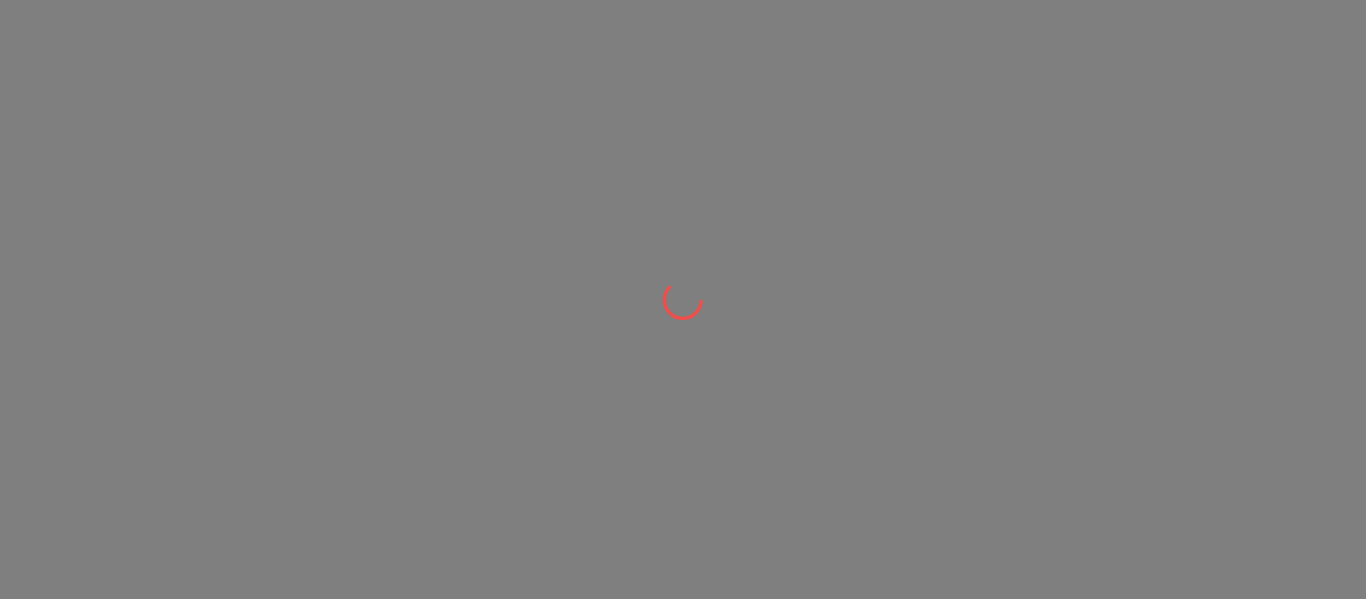 scroll, scrollTop: 0, scrollLeft: 0, axis: both 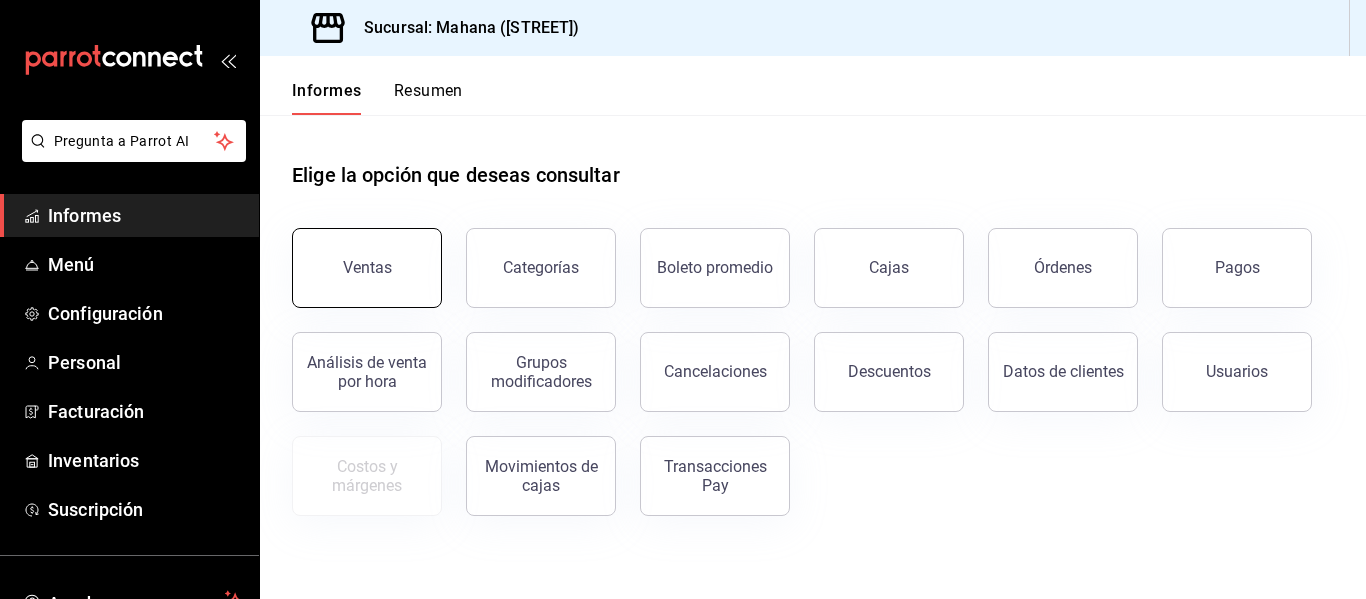 click on "Ventas" at bounding box center [367, 268] 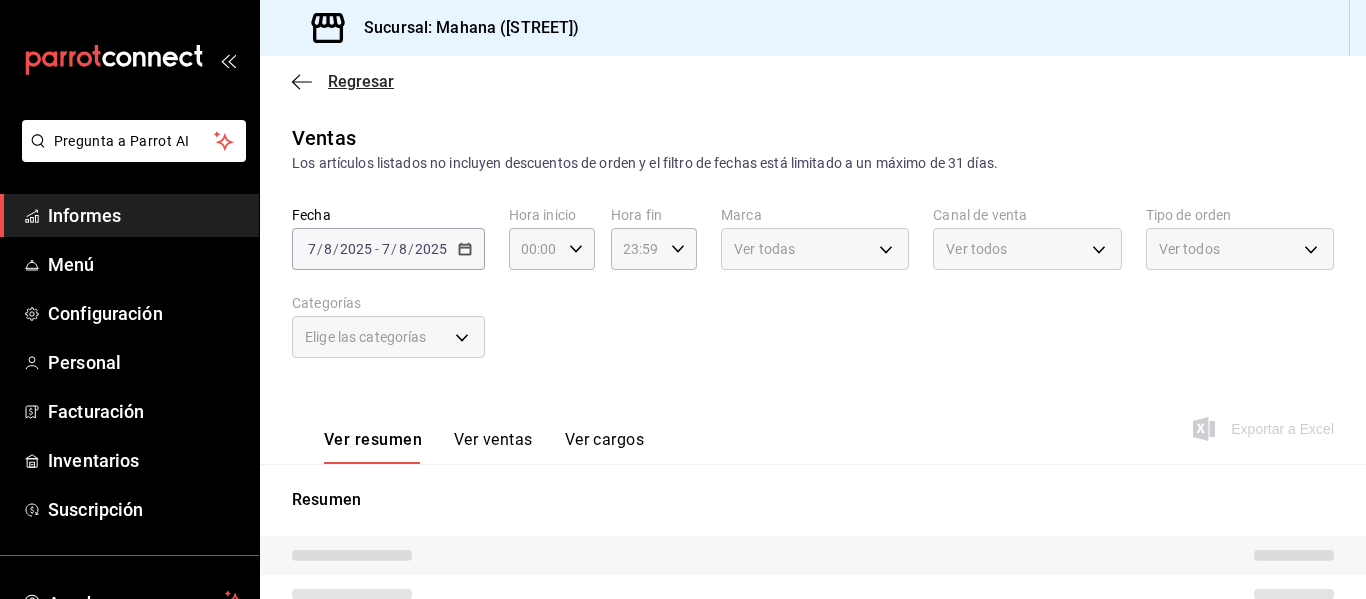 click 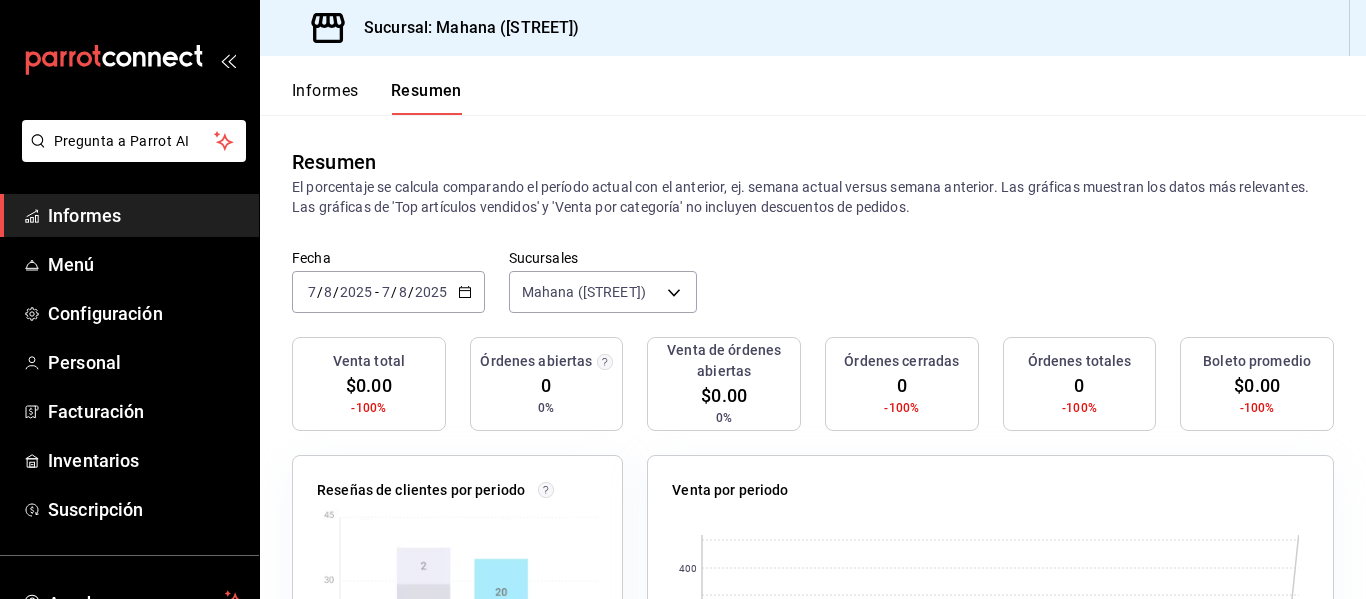 click 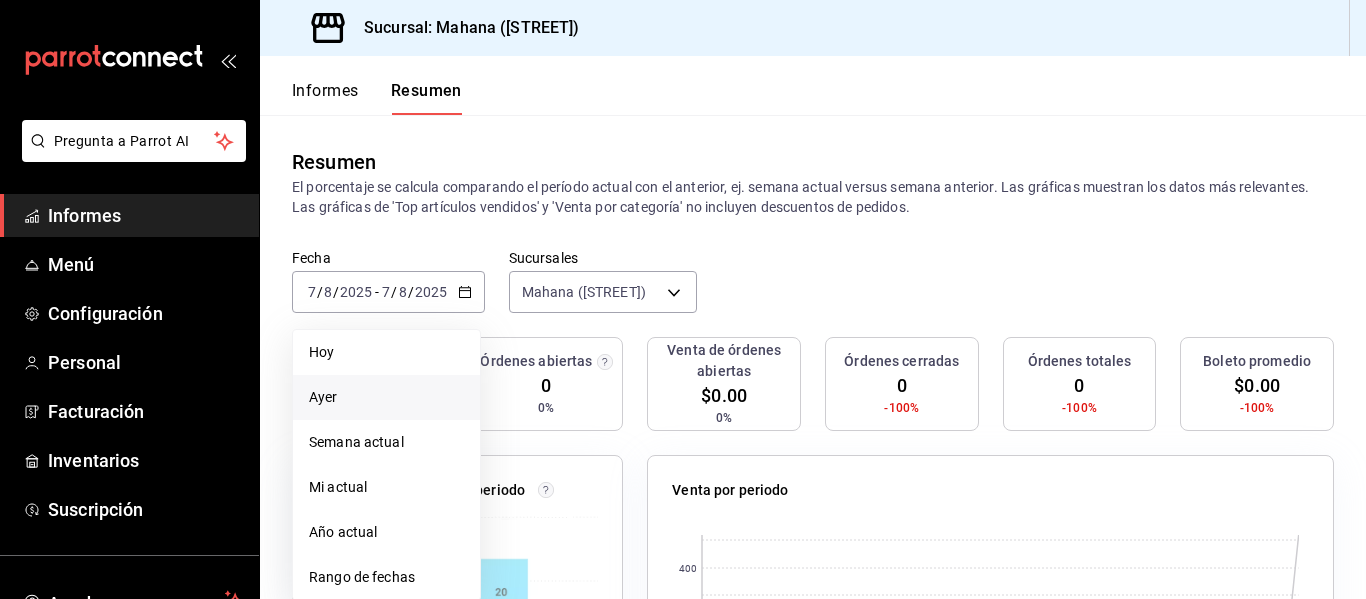 click on "Ayer" at bounding box center (386, 397) 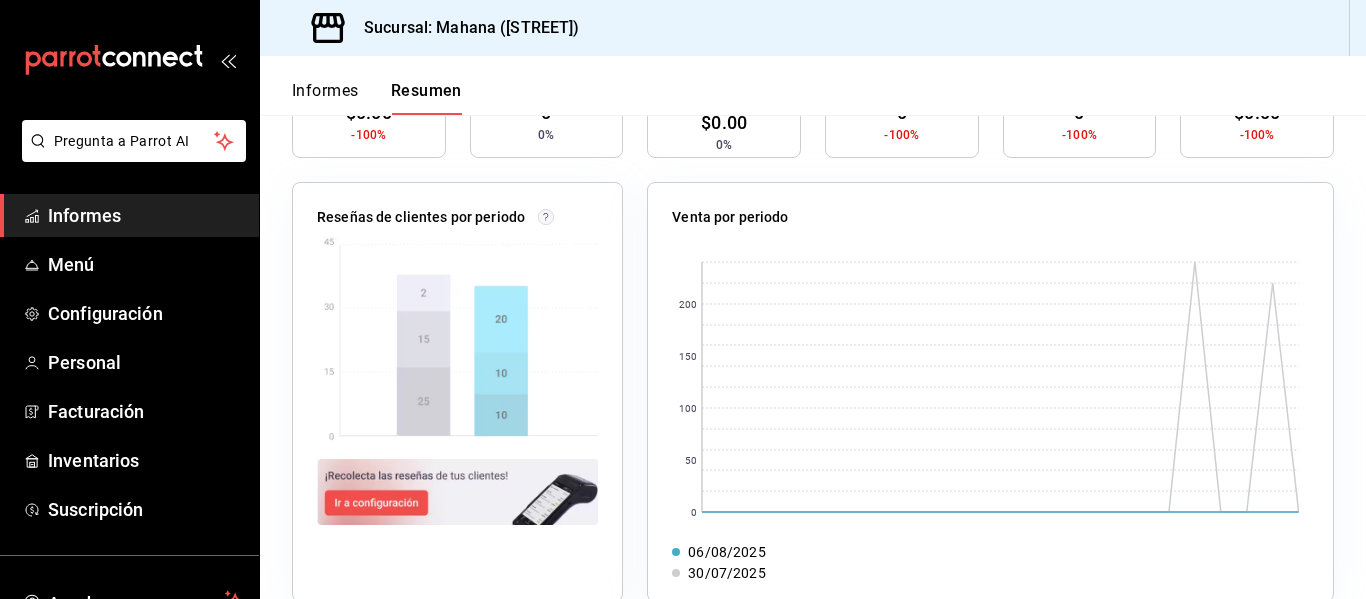 scroll, scrollTop: 308, scrollLeft: 0, axis: vertical 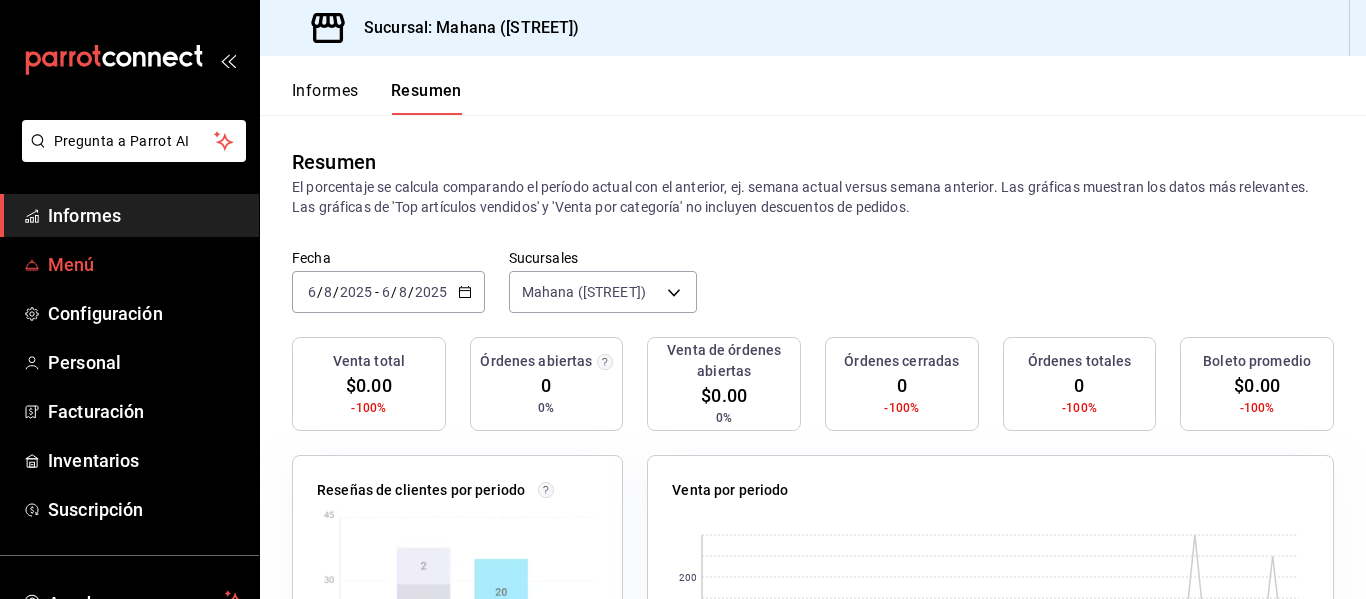 click on "Menú" at bounding box center (71, 264) 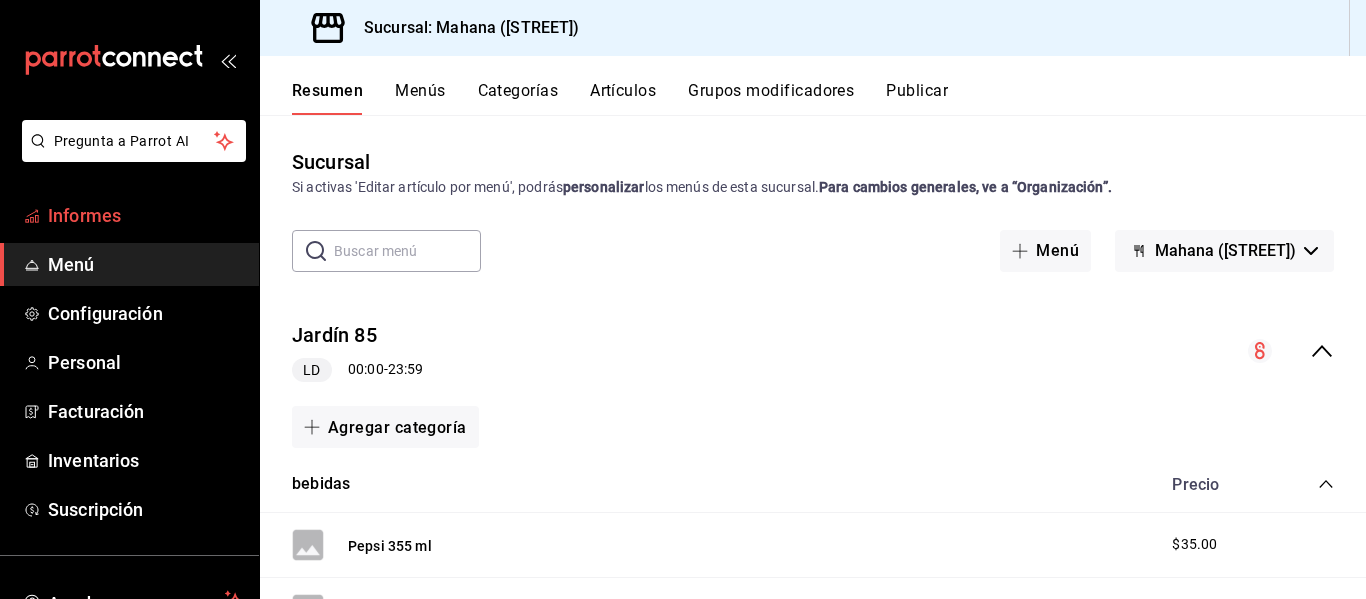 click on "Informes" at bounding box center (84, 215) 